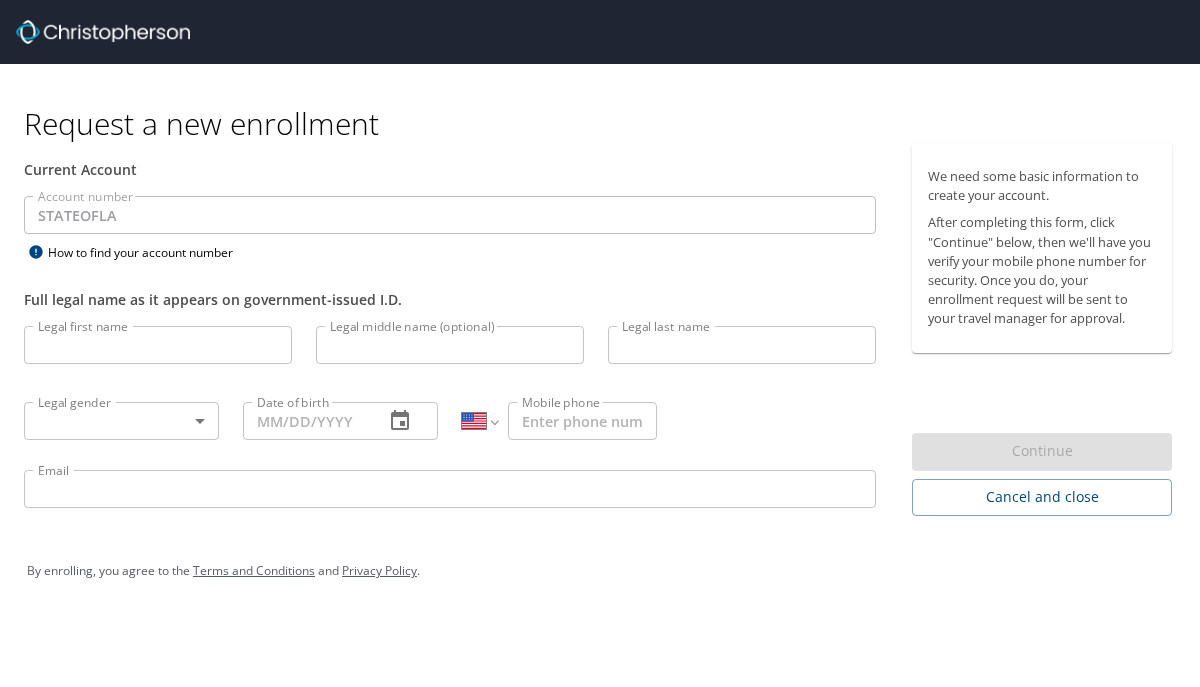 select on "US" 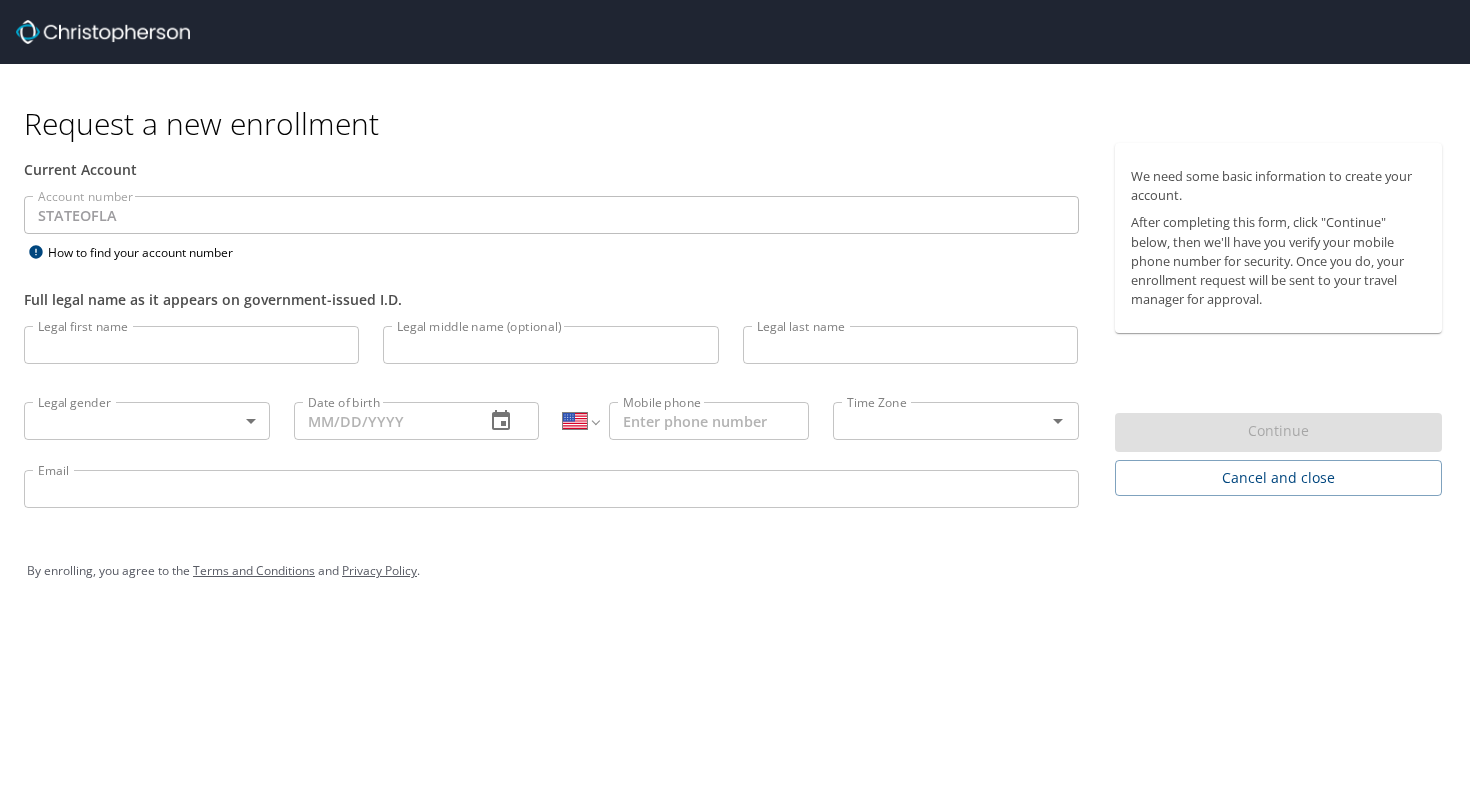select on "US" 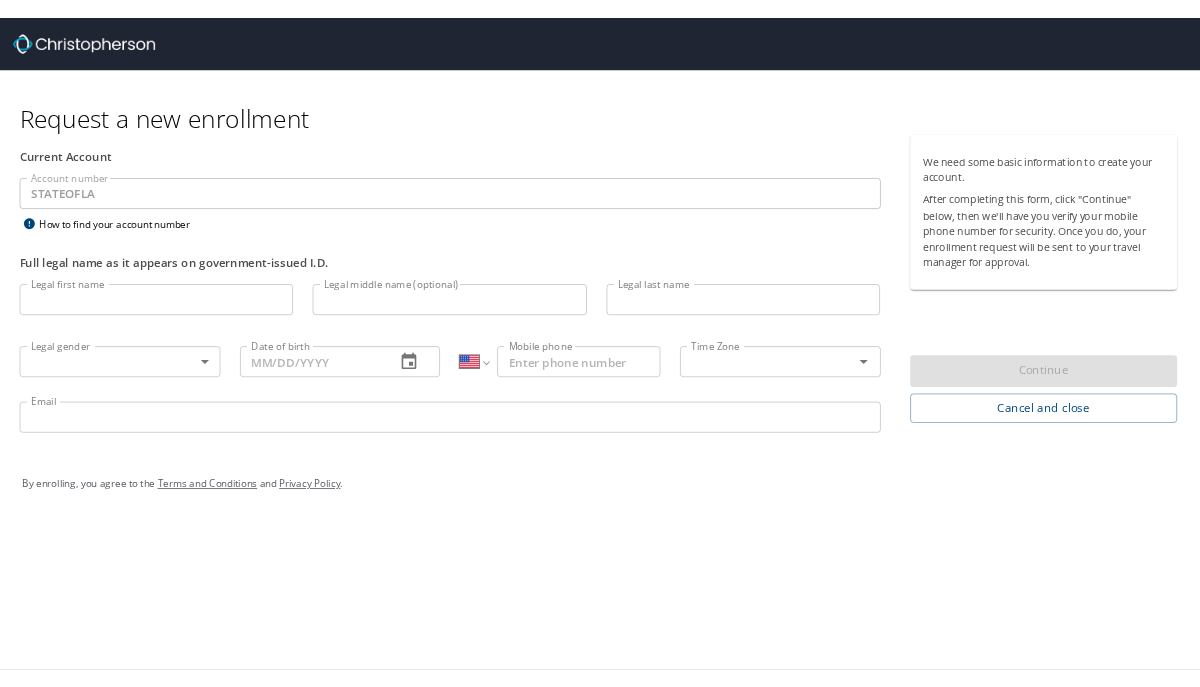 scroll, scrollTop: 0, scrollLeft: 0, axis: both 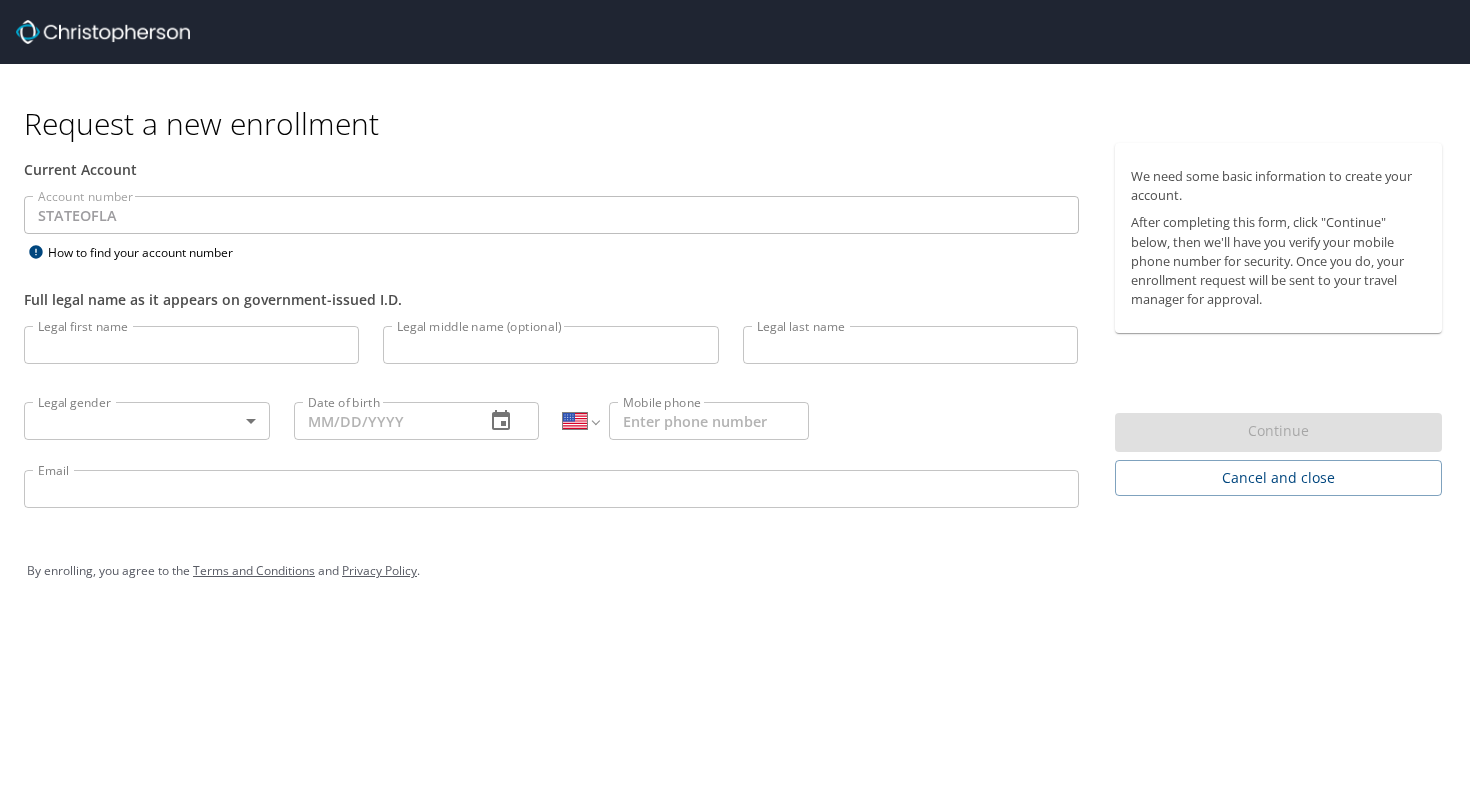 click on "Legal middle name (optional)" at bounding box center (550, 345) 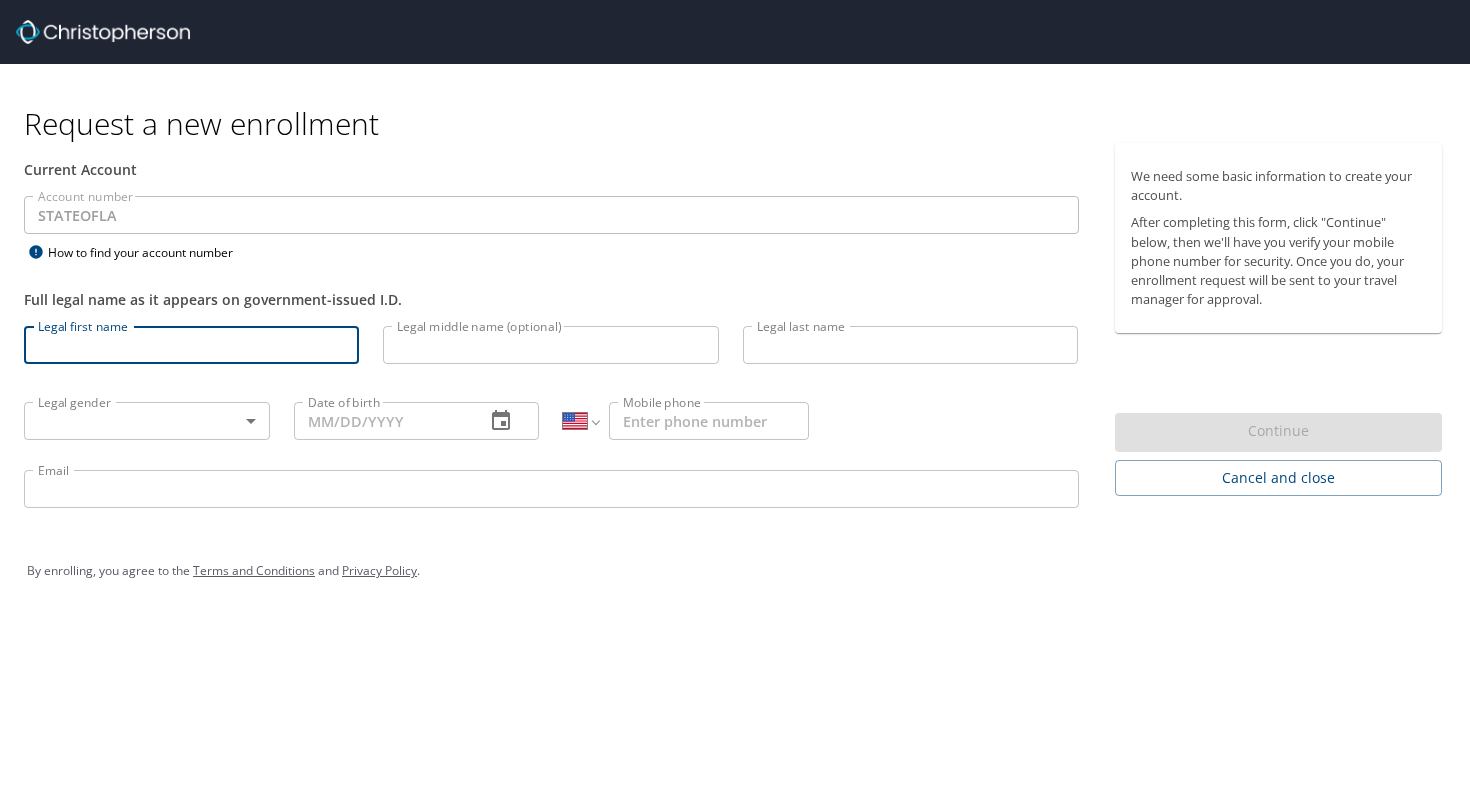 click on "Legal first name" at bounding box center [191, 345] 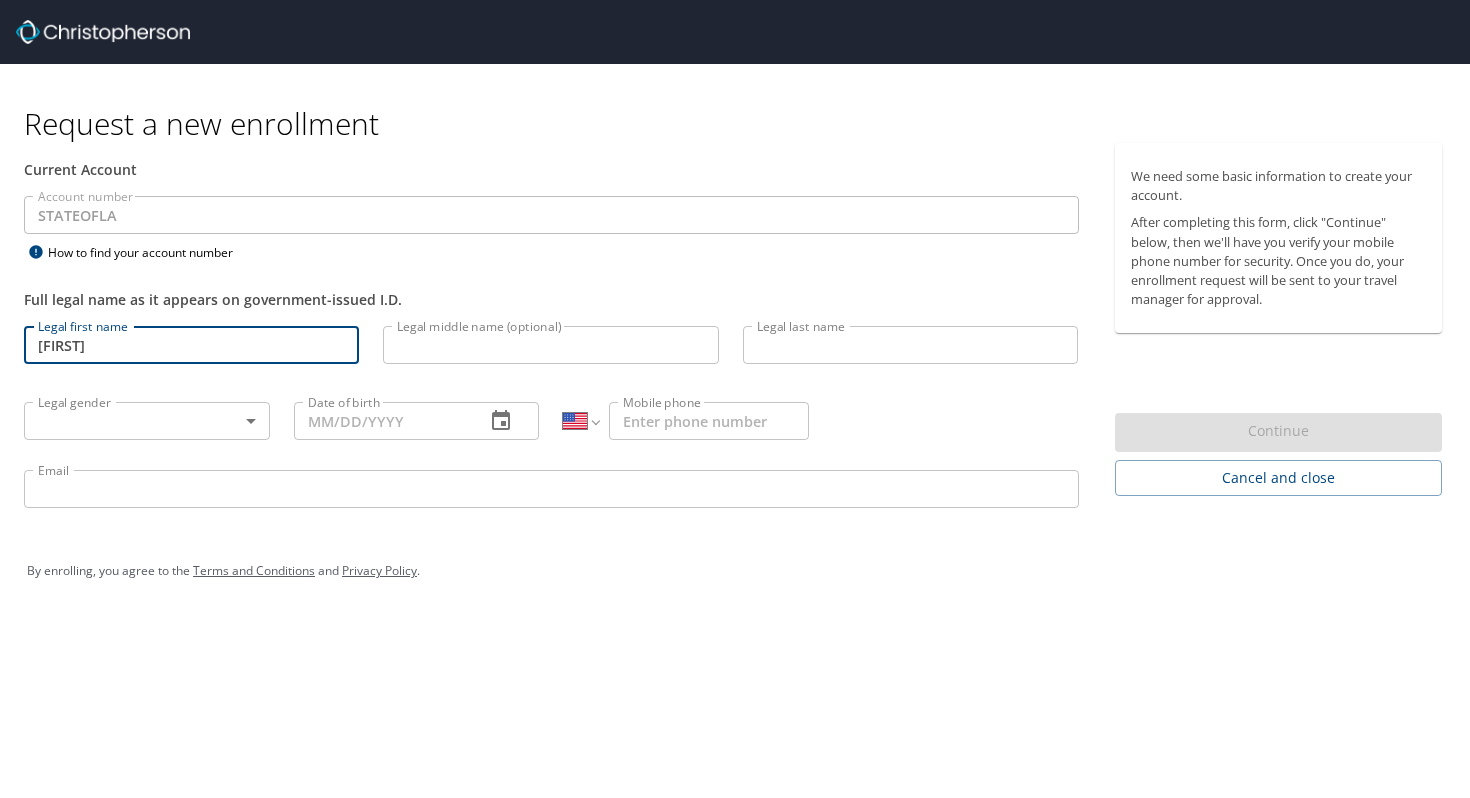 type on "[FIRST]" 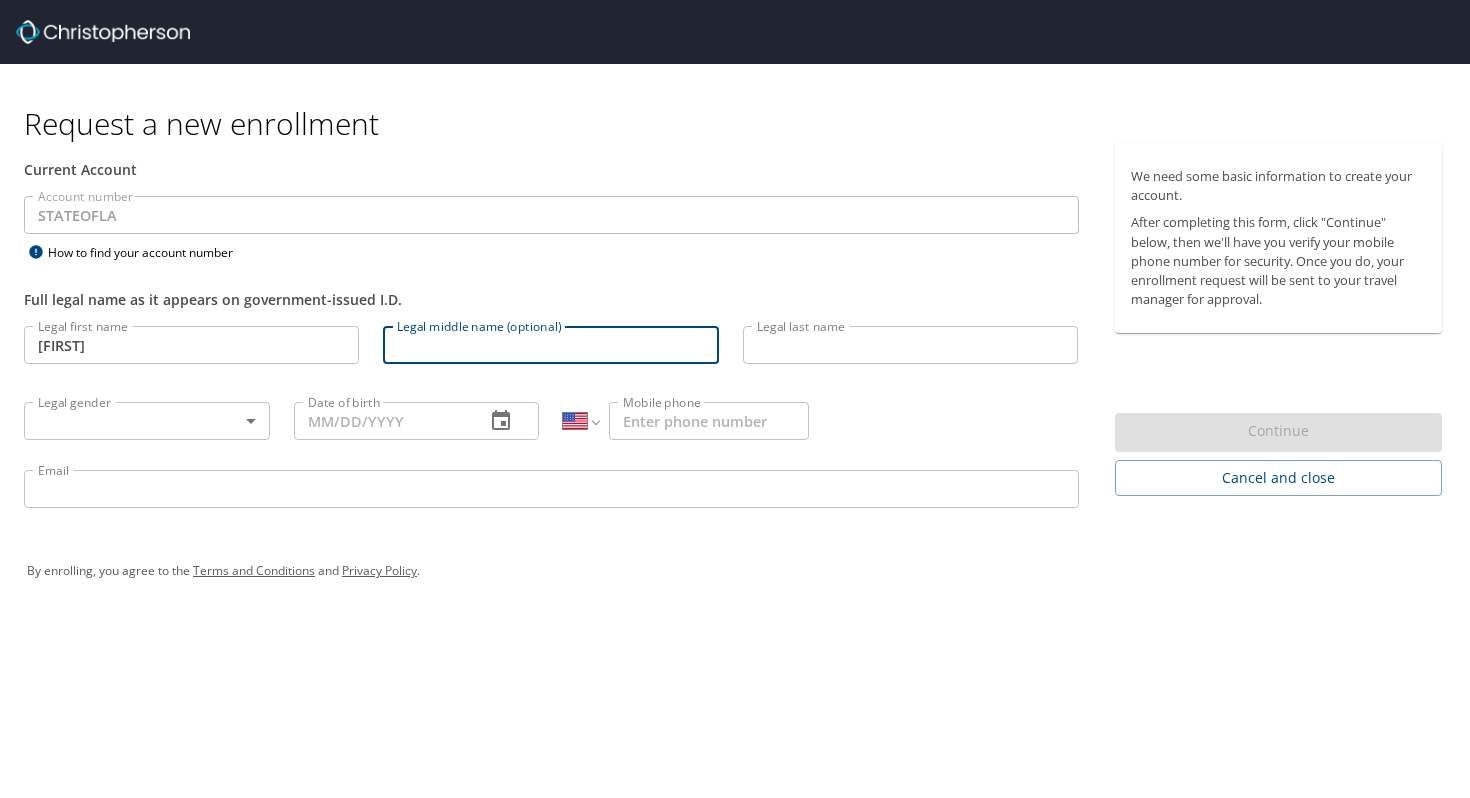 click on "Legal middle name (optional)" at bounding box center (550, 345) 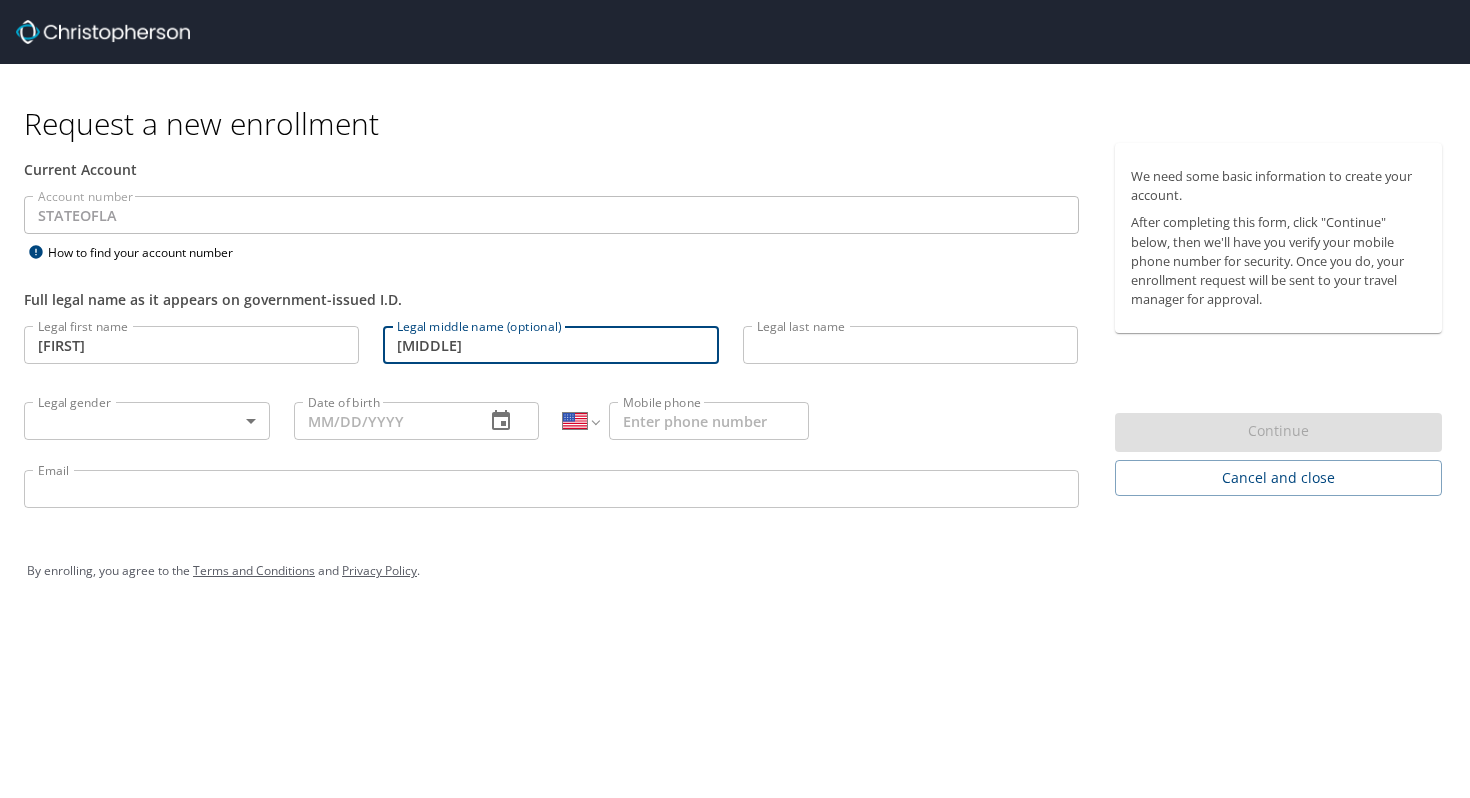 type on "[MIDDLE]" 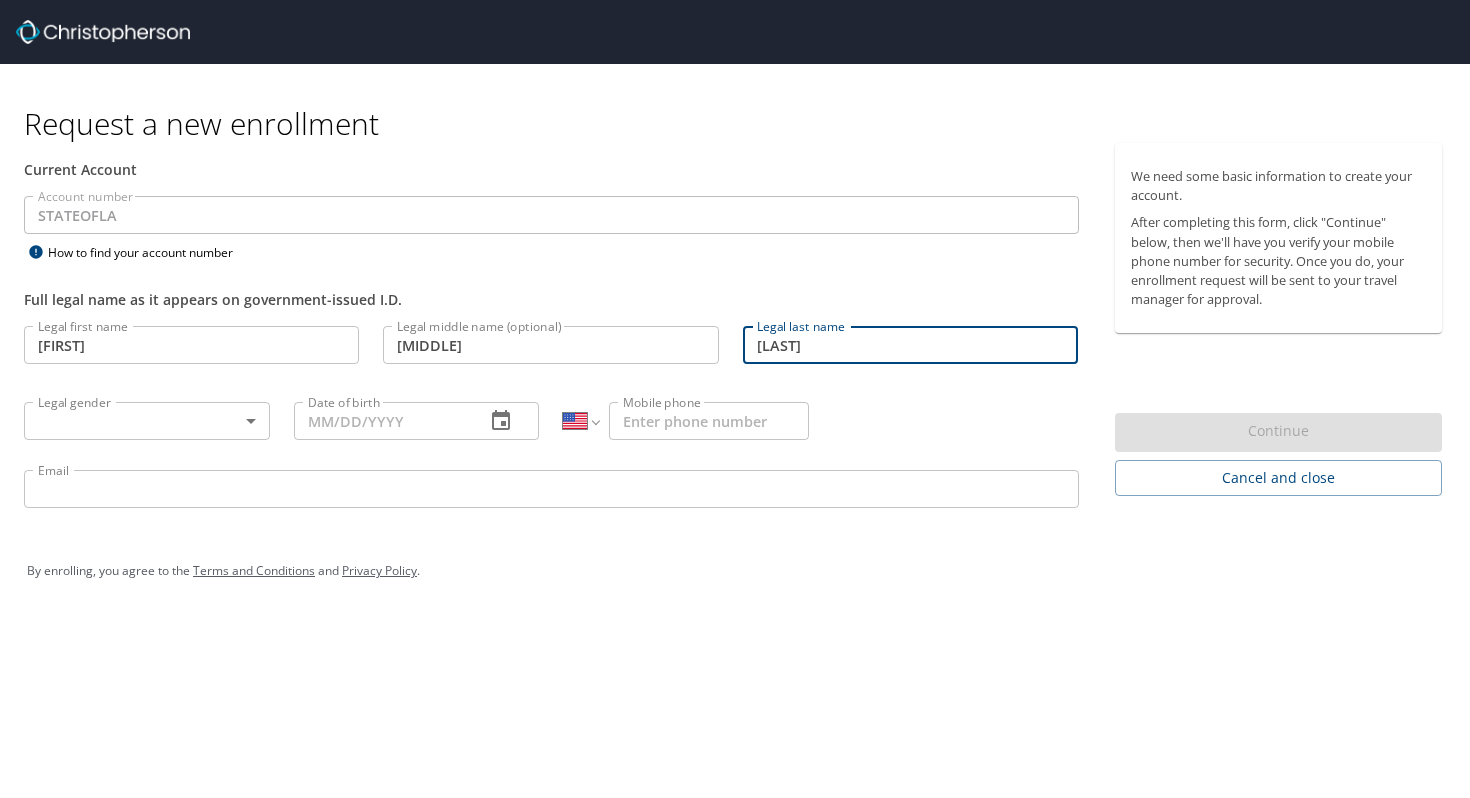 type on "[LAST]" 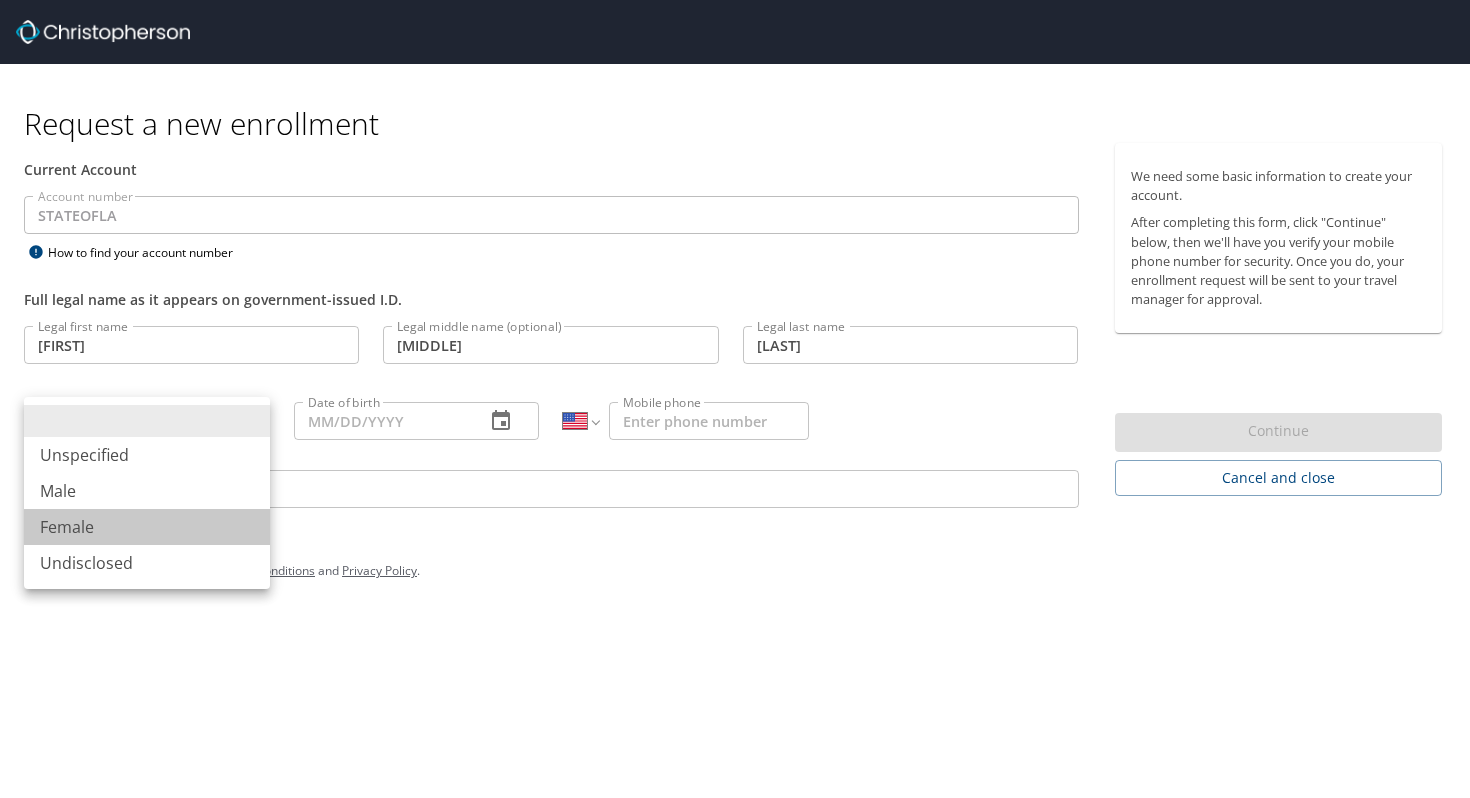 click on "Female" at bounding box center (147, 527) 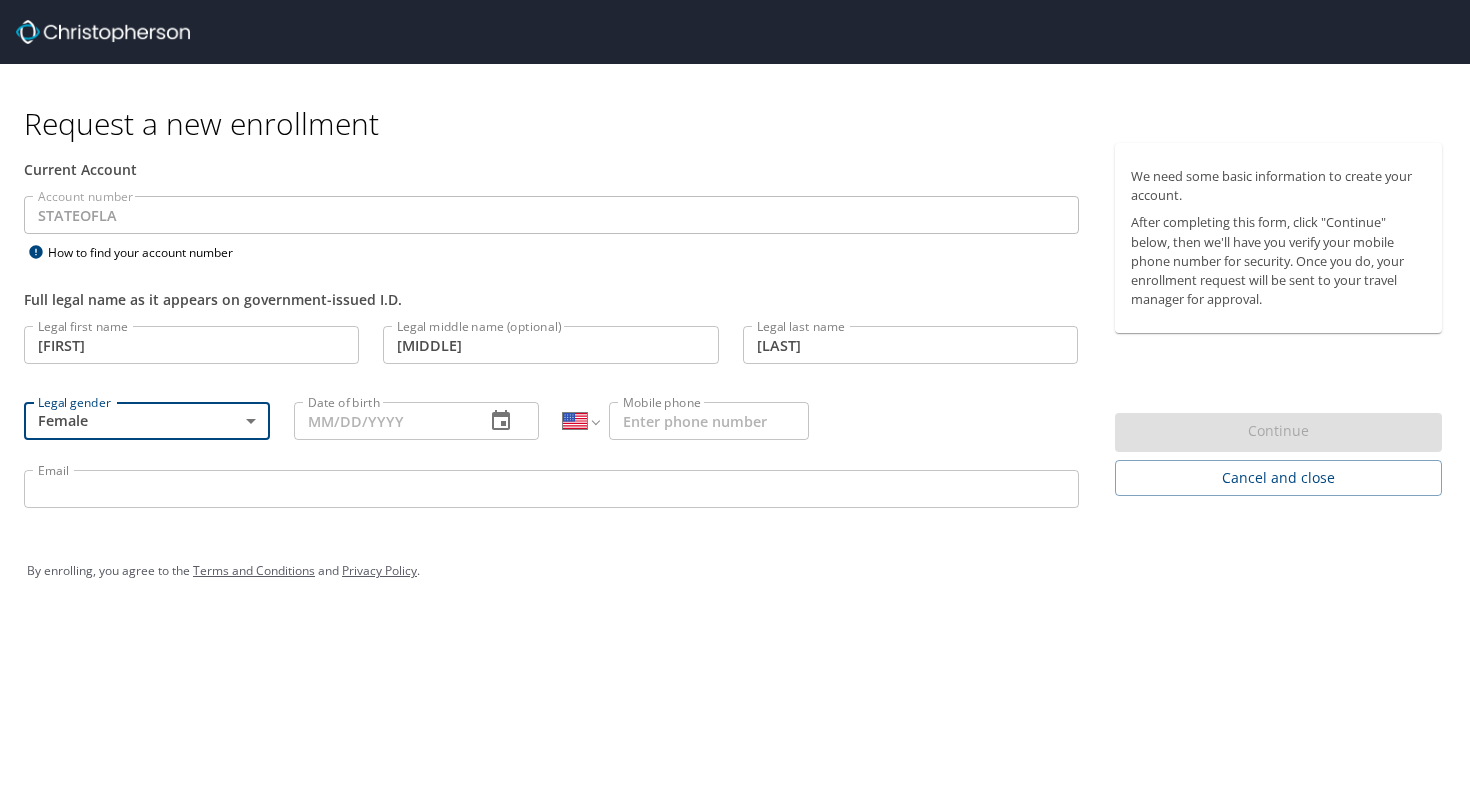 click on "Date of birth" at bounding box center (382, 421) 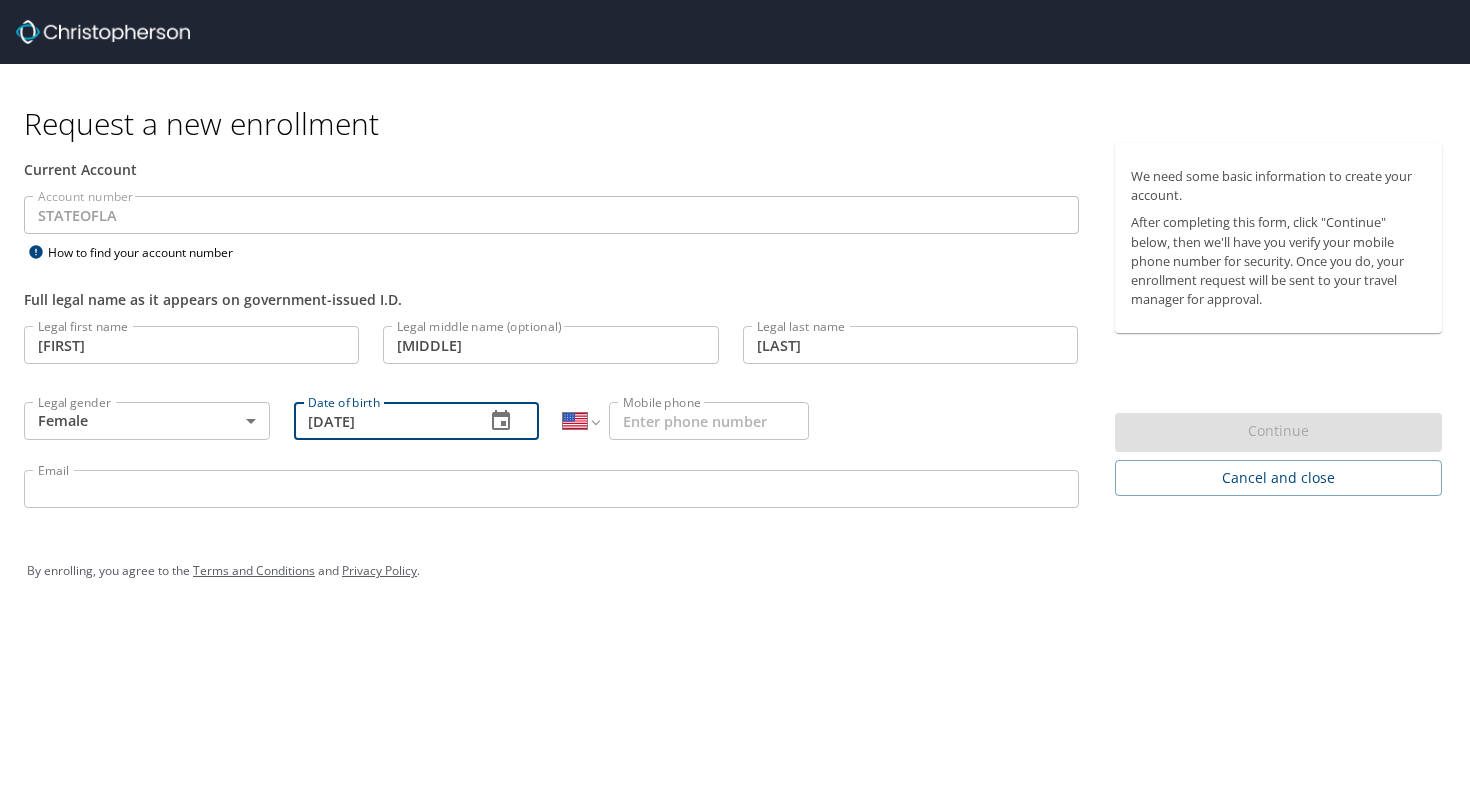 type on "[DATE]" 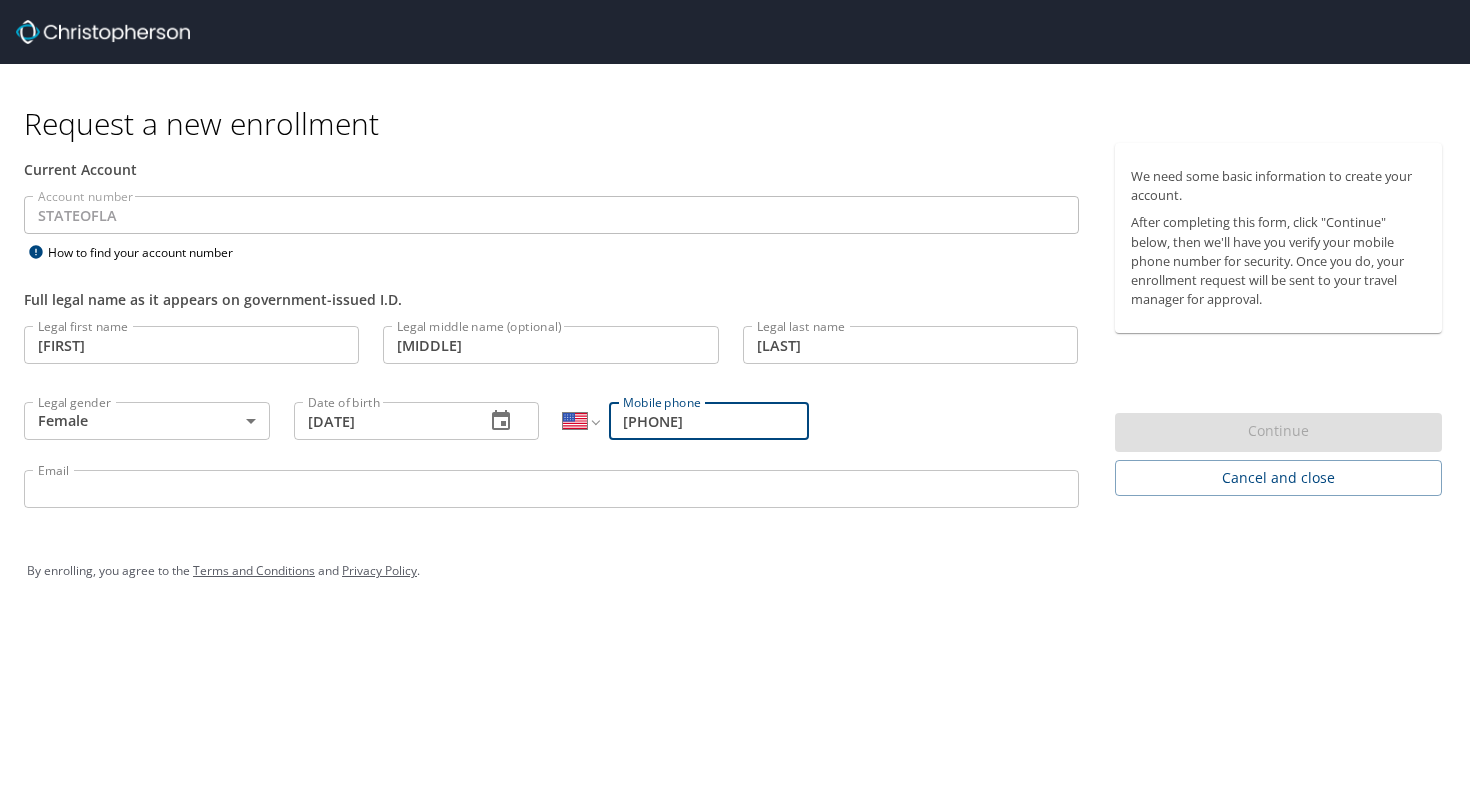 type on "[PHONE]" 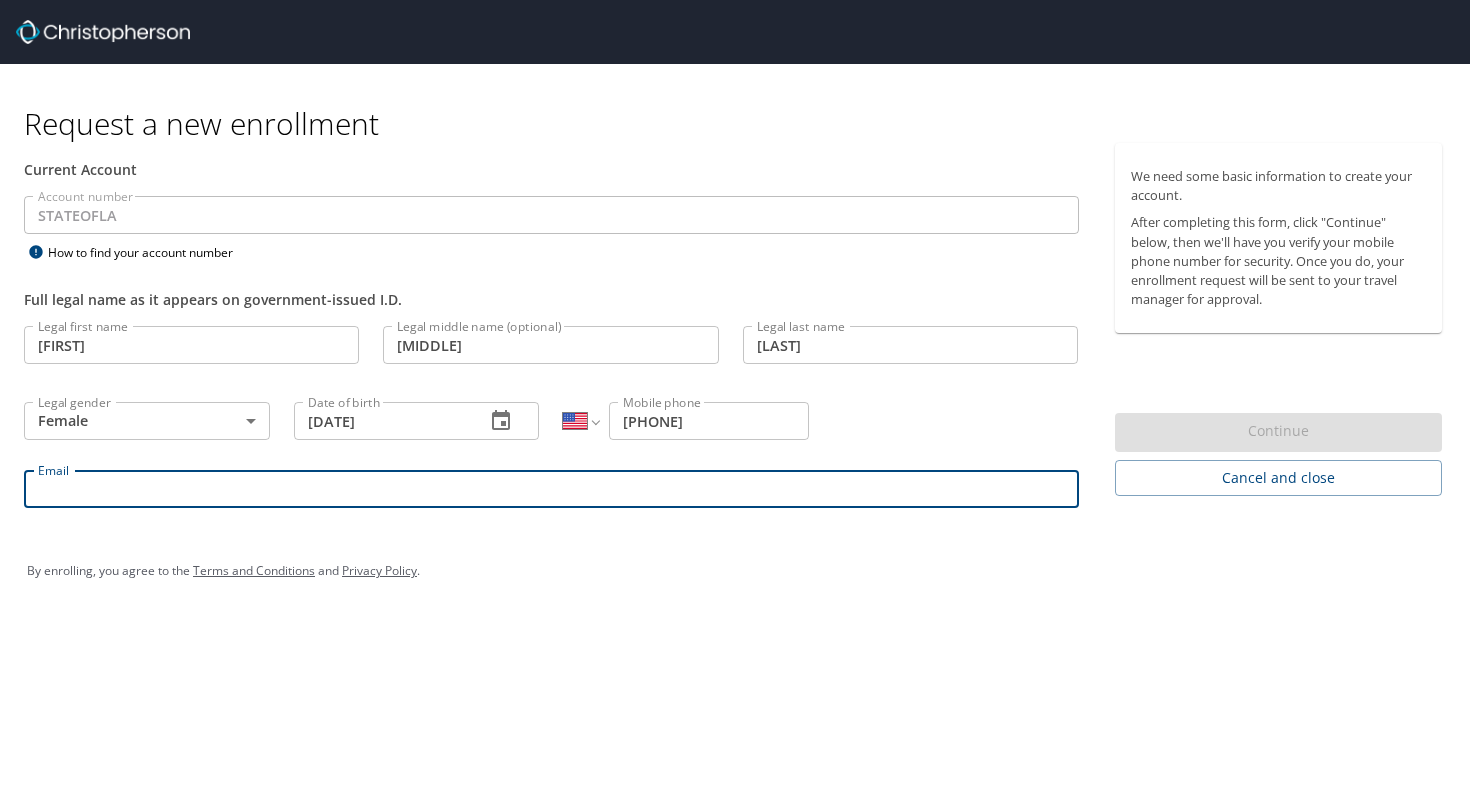 click on "Email" at bounding box center [551, 489] 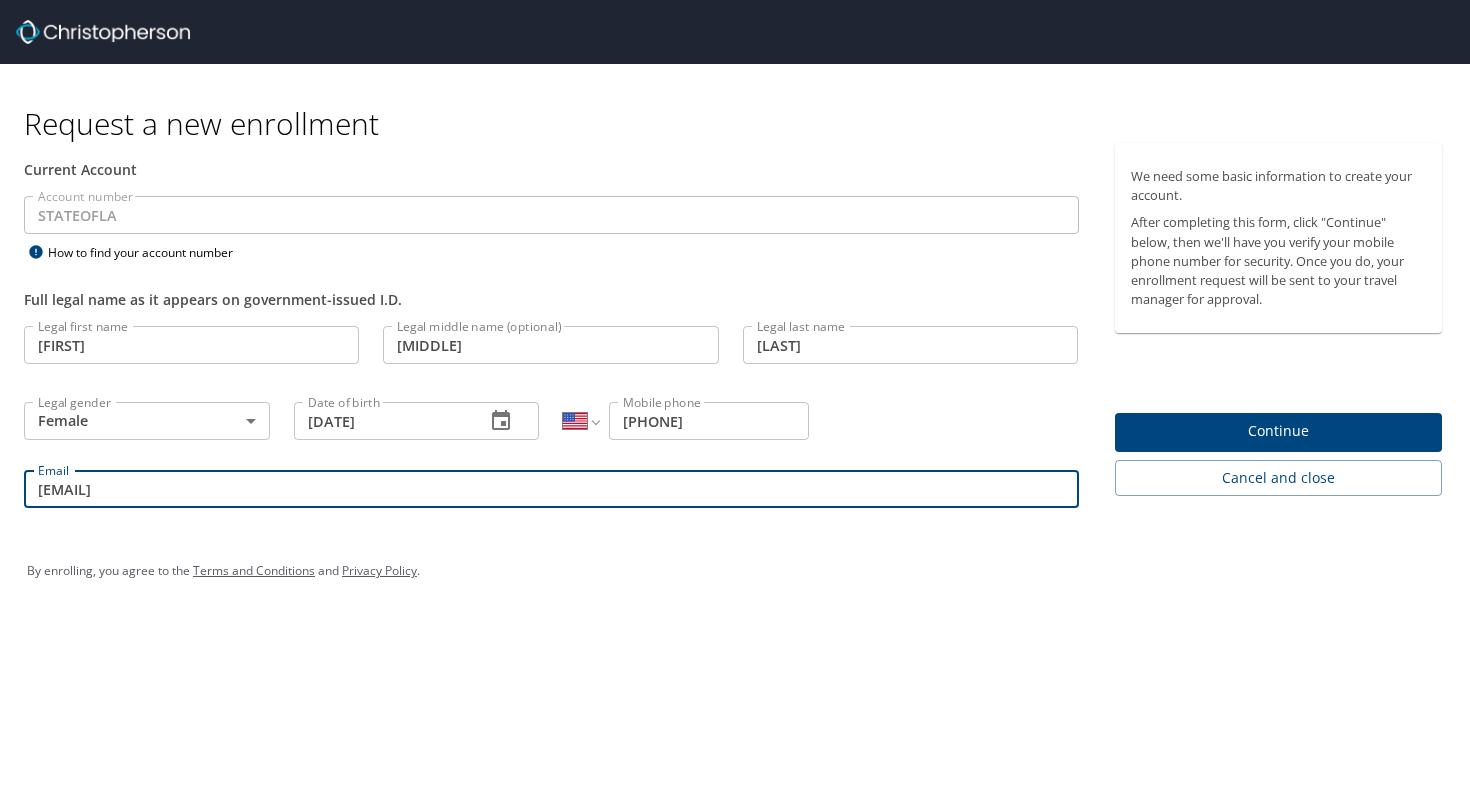 type on "[EMAIL]" 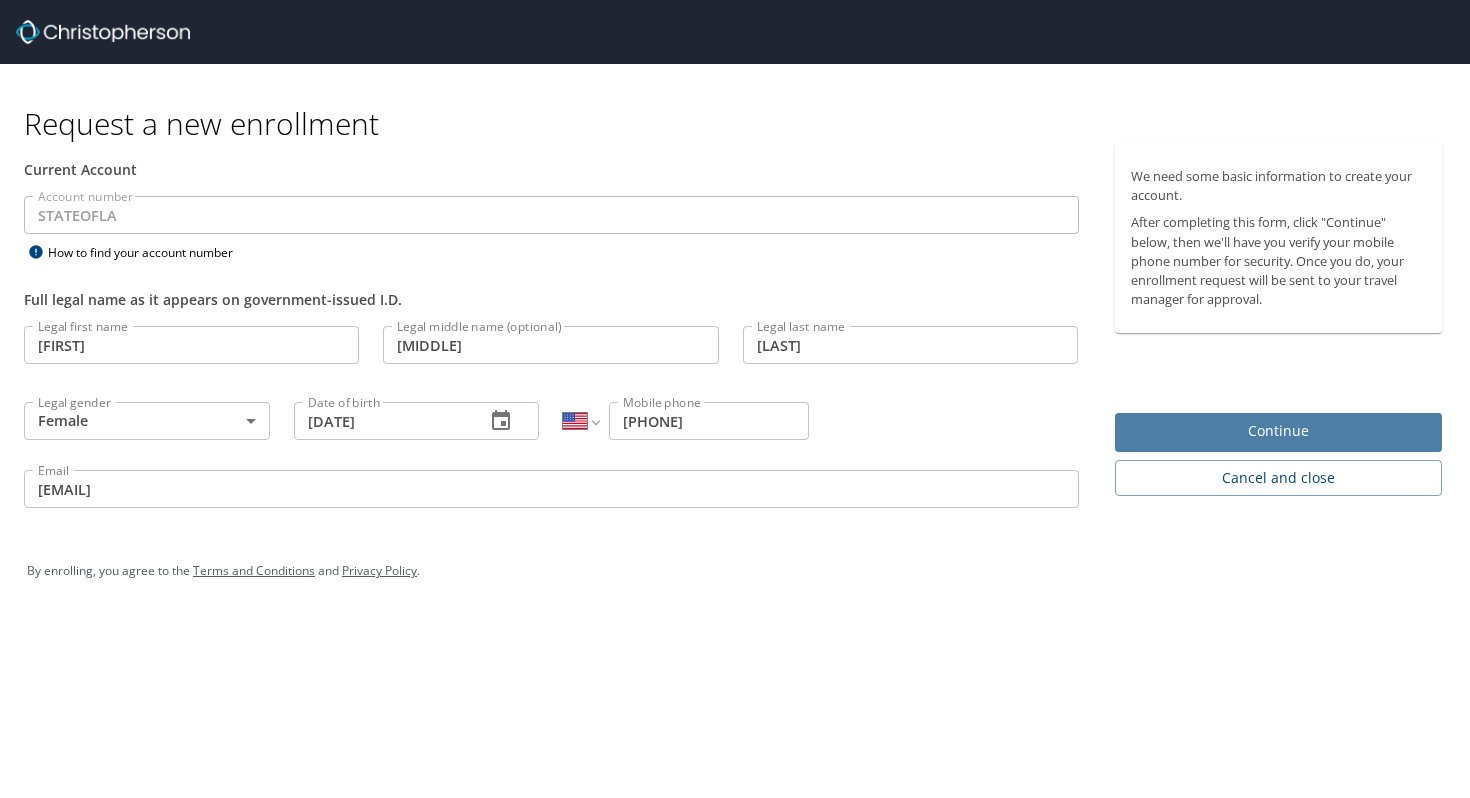 click on "Continue" at bounding box center (1279, 431) 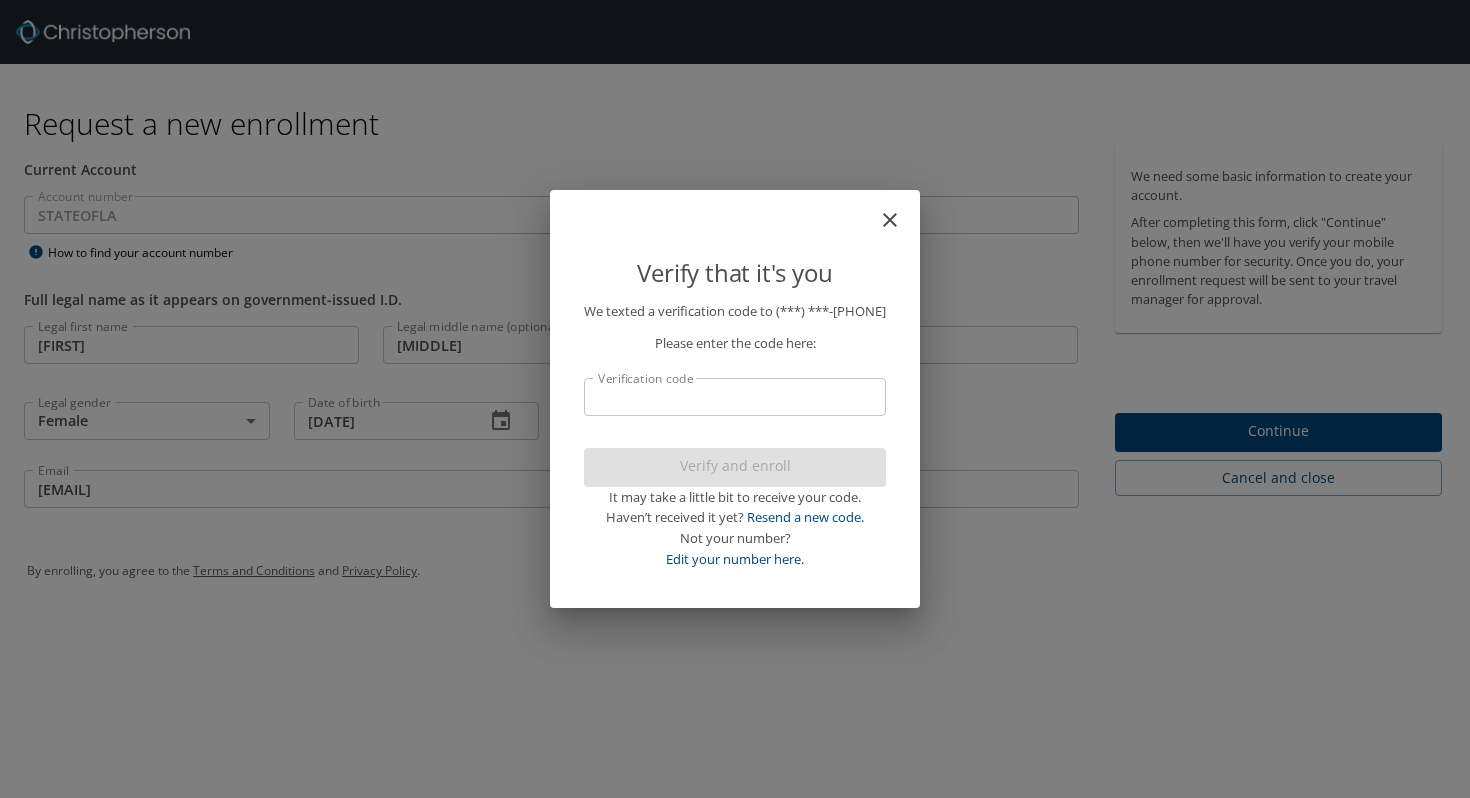 click on "Verification code" at bounding box center [735, 397] 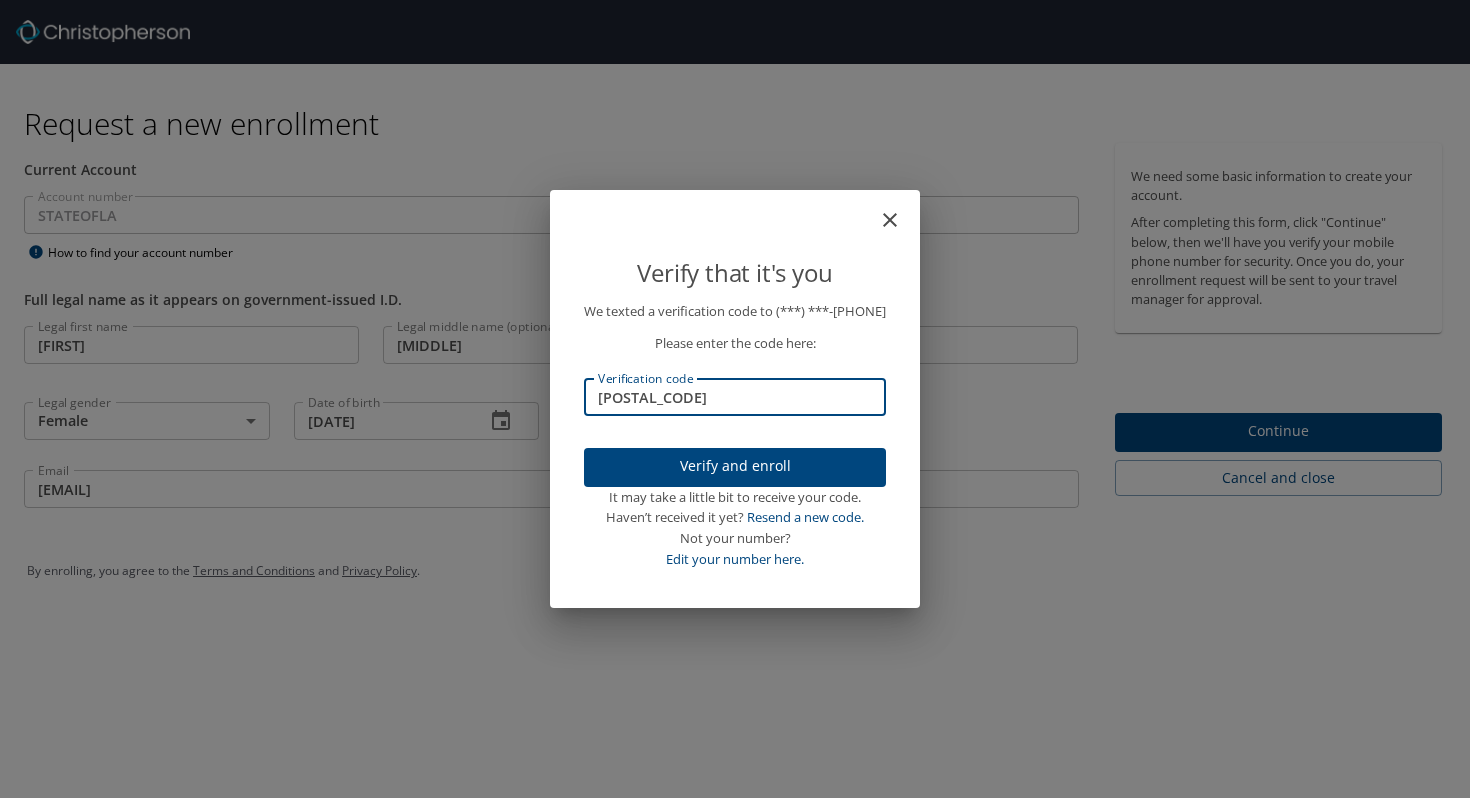 type on "[POSTAL_CODE]" 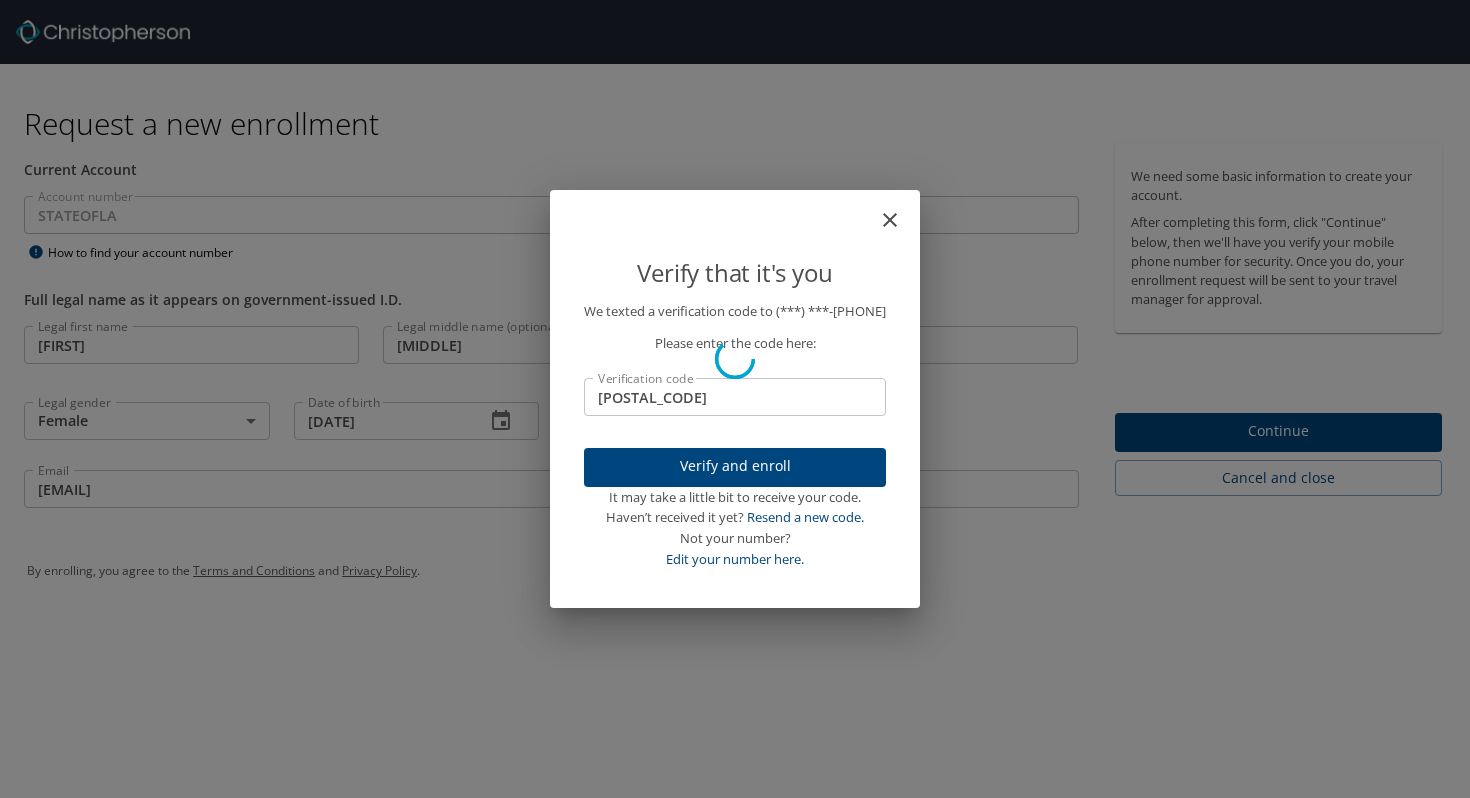type 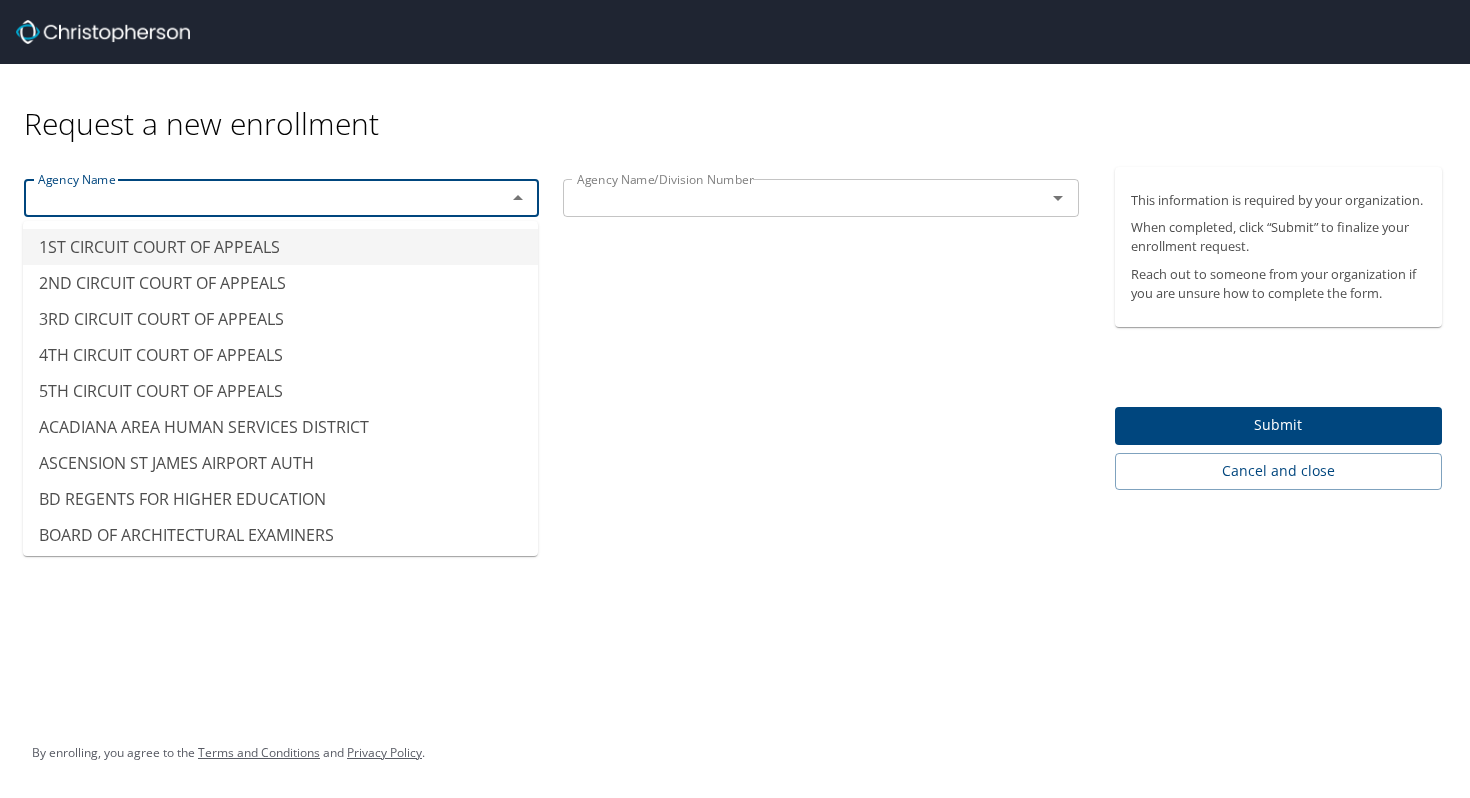click at bounding box center [252, 198] 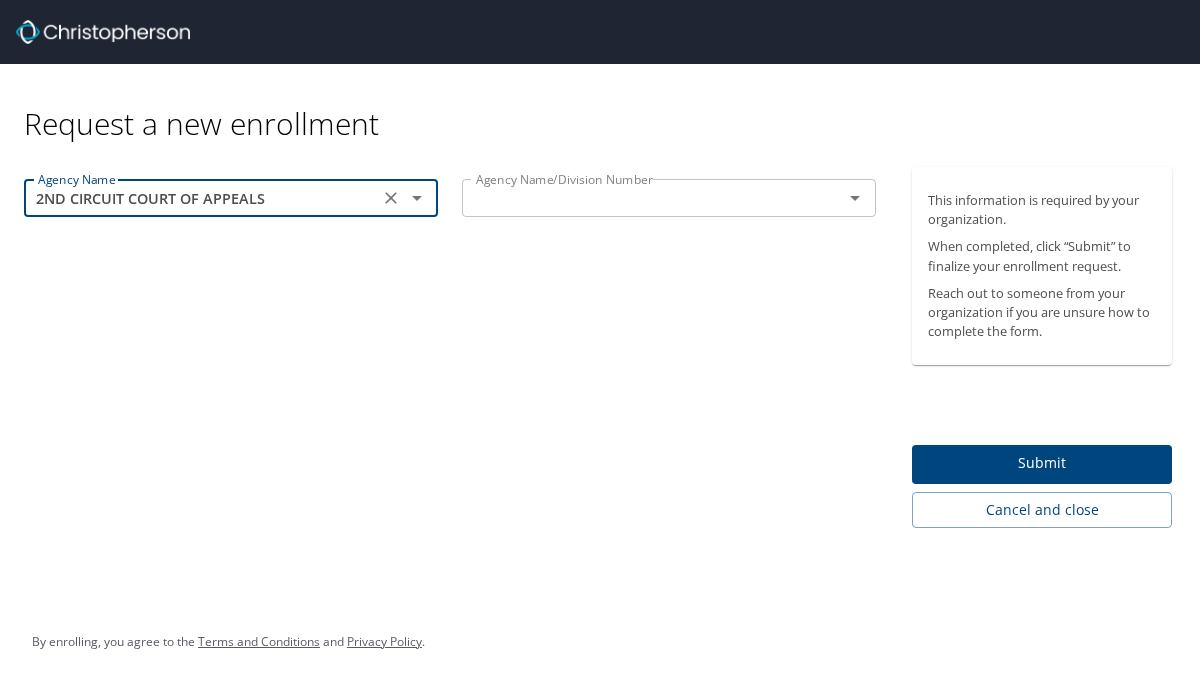 click 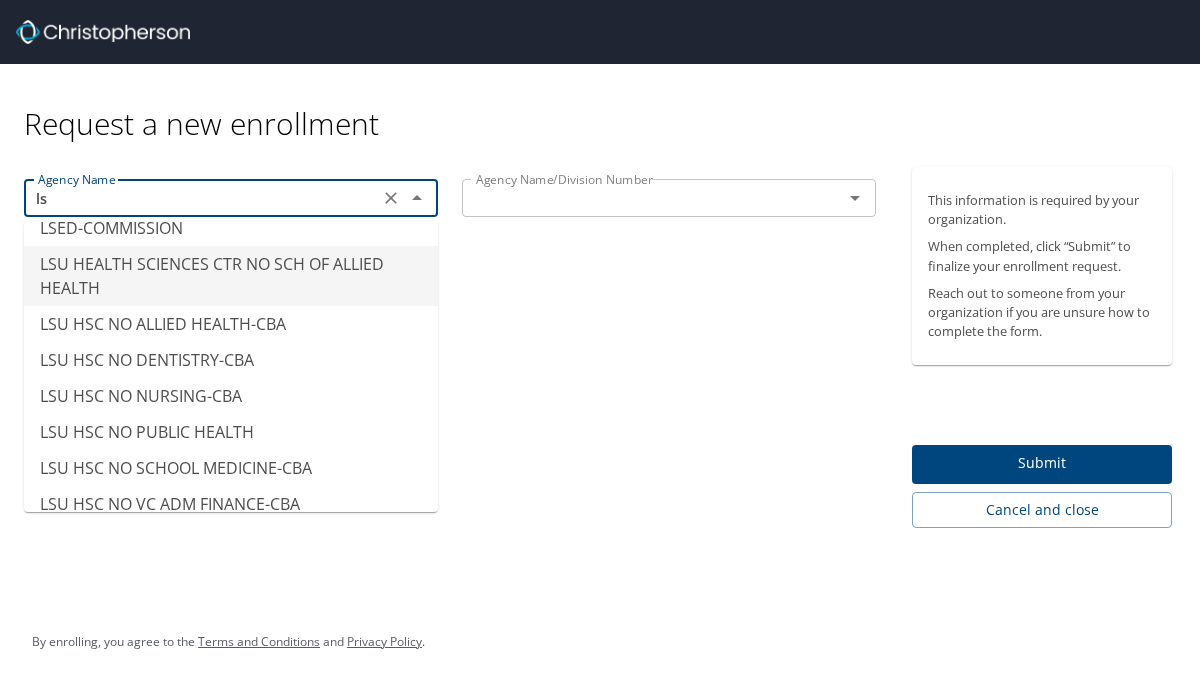 scroll, scrollTop: 229, scrollLeft: 0, axis: vertical 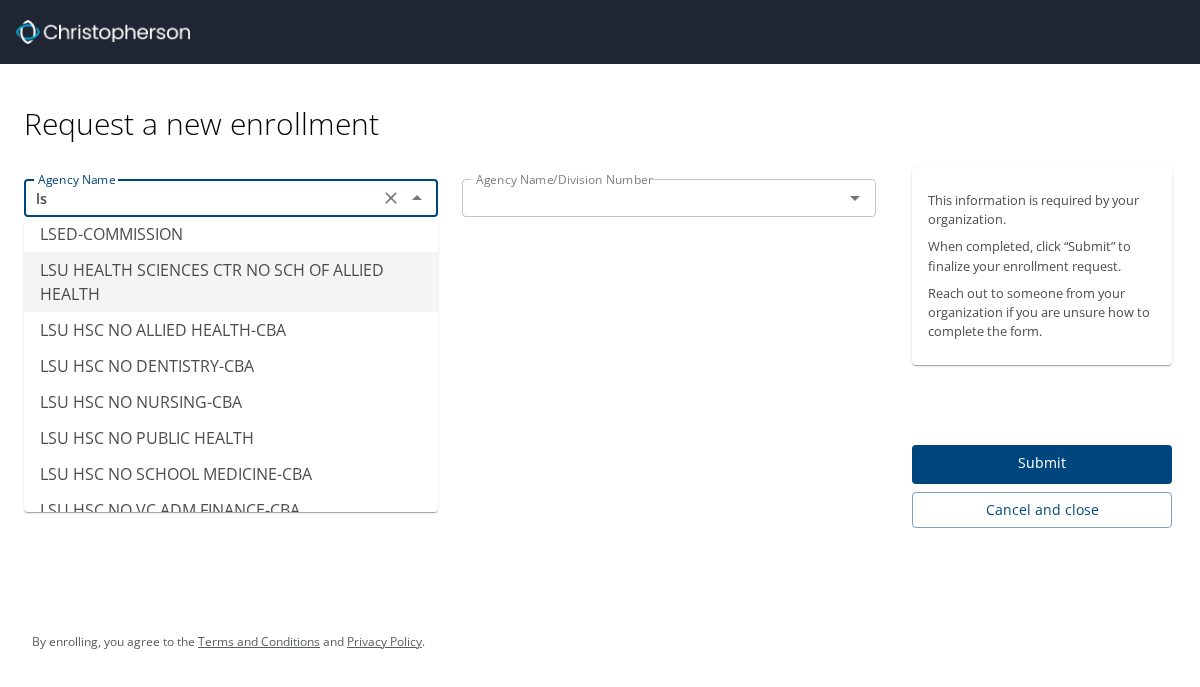 click on "LSU HEALTH SCIENCES CTR NO SCH OF ALLIED HEALTH" at bounding box center [231, 282] 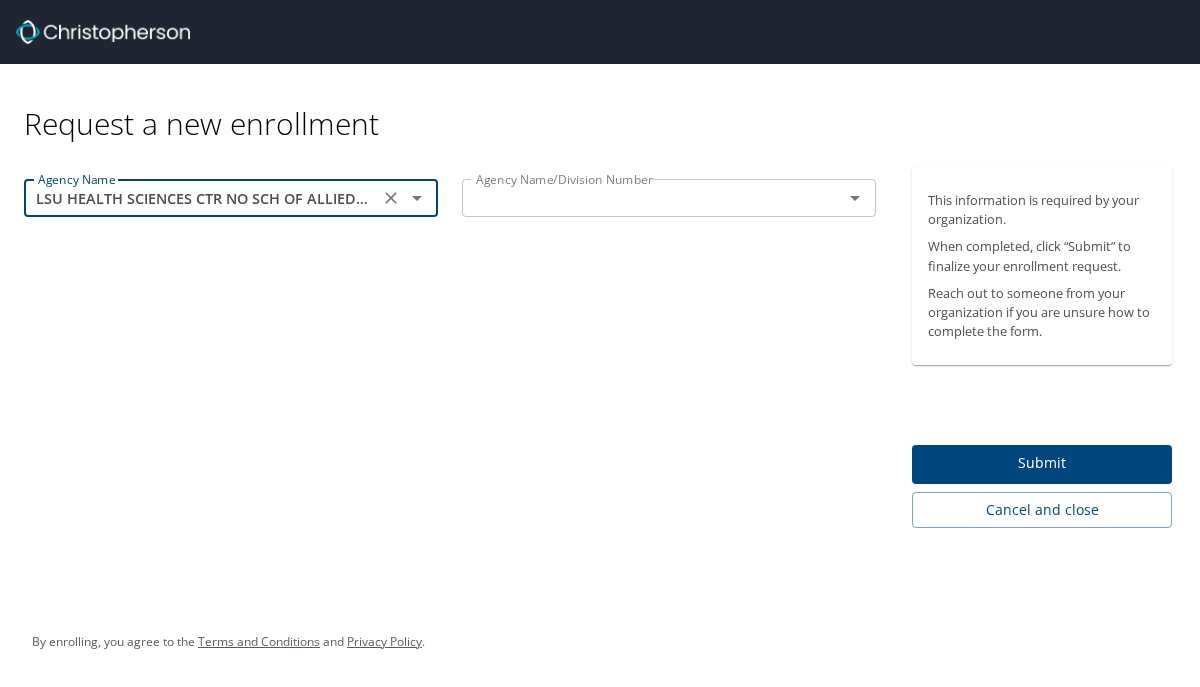 type on "LSU HEALTH SCIENCES CTR NO SCH OF ALLIED HEALTH" 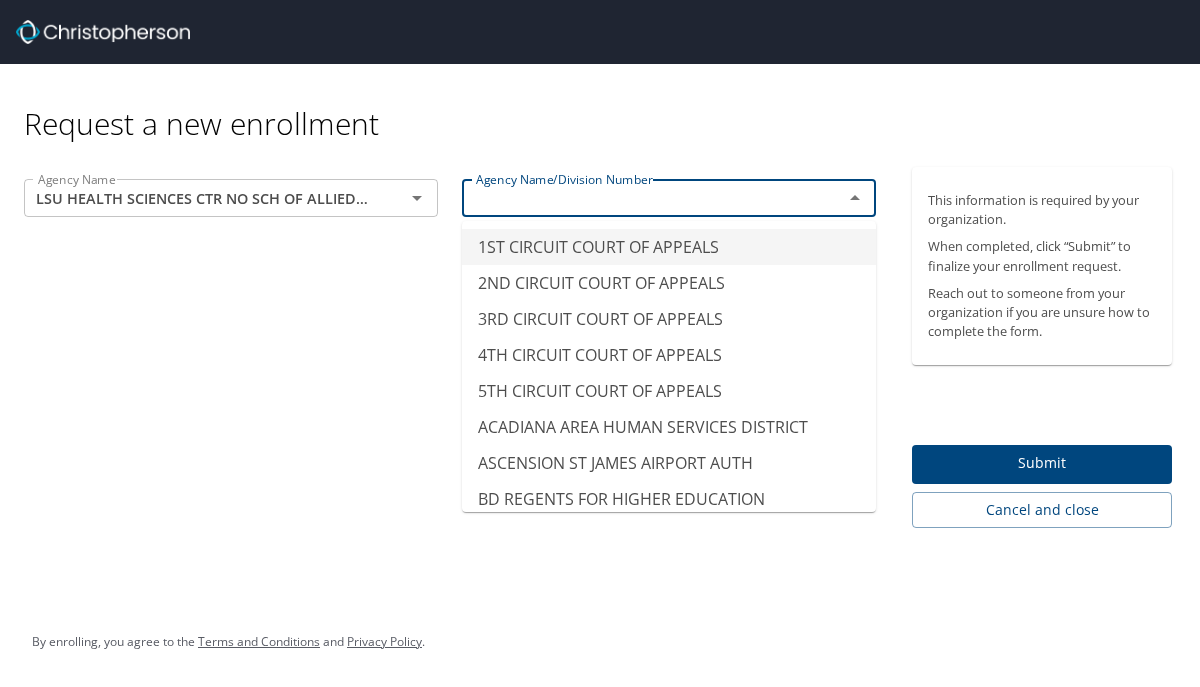 click at bounding box center (639, 198) 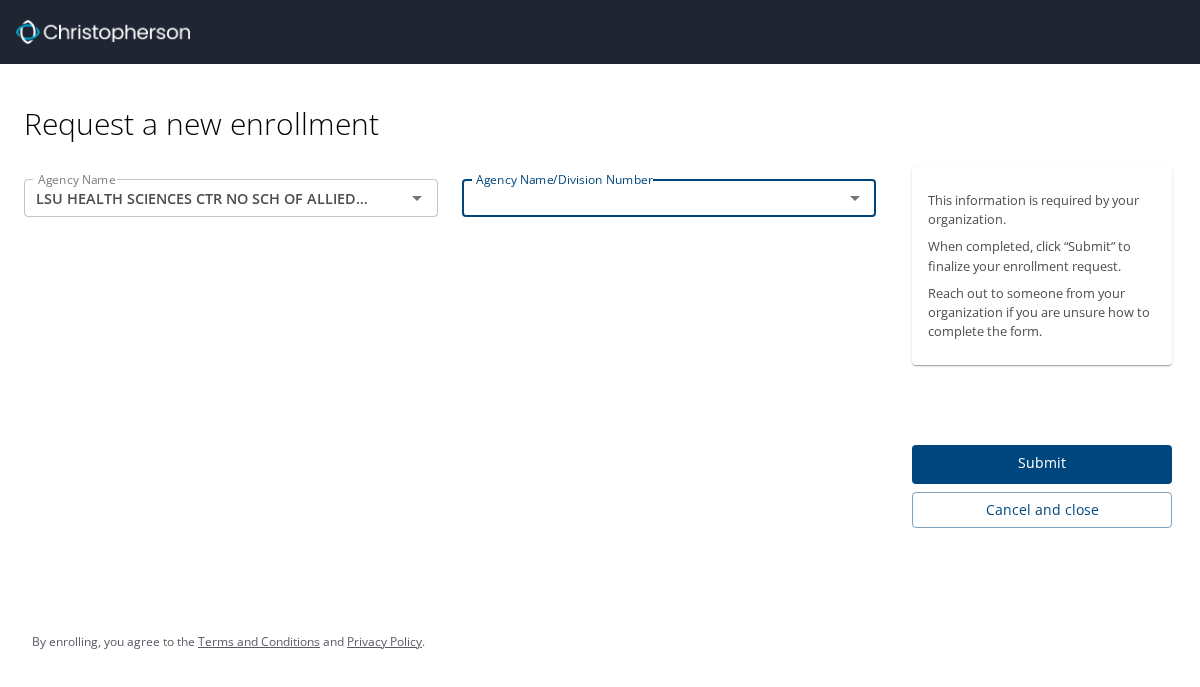 click on "Submit" at bounding box center (1042, 463) 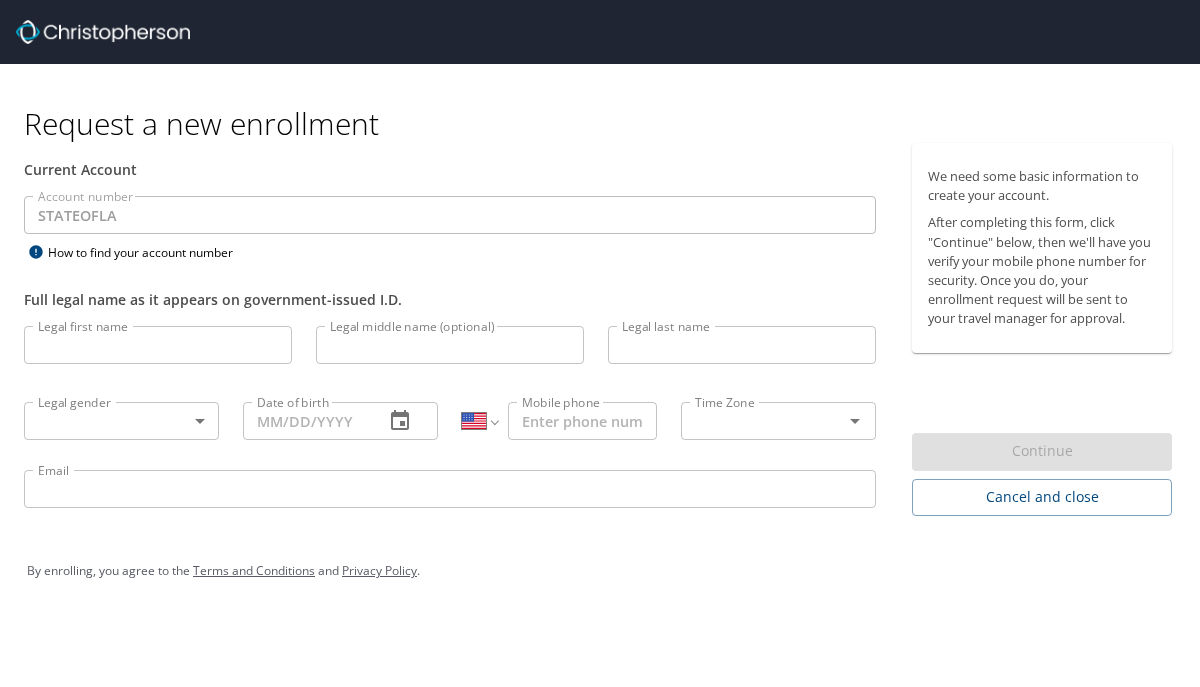 select on "US" 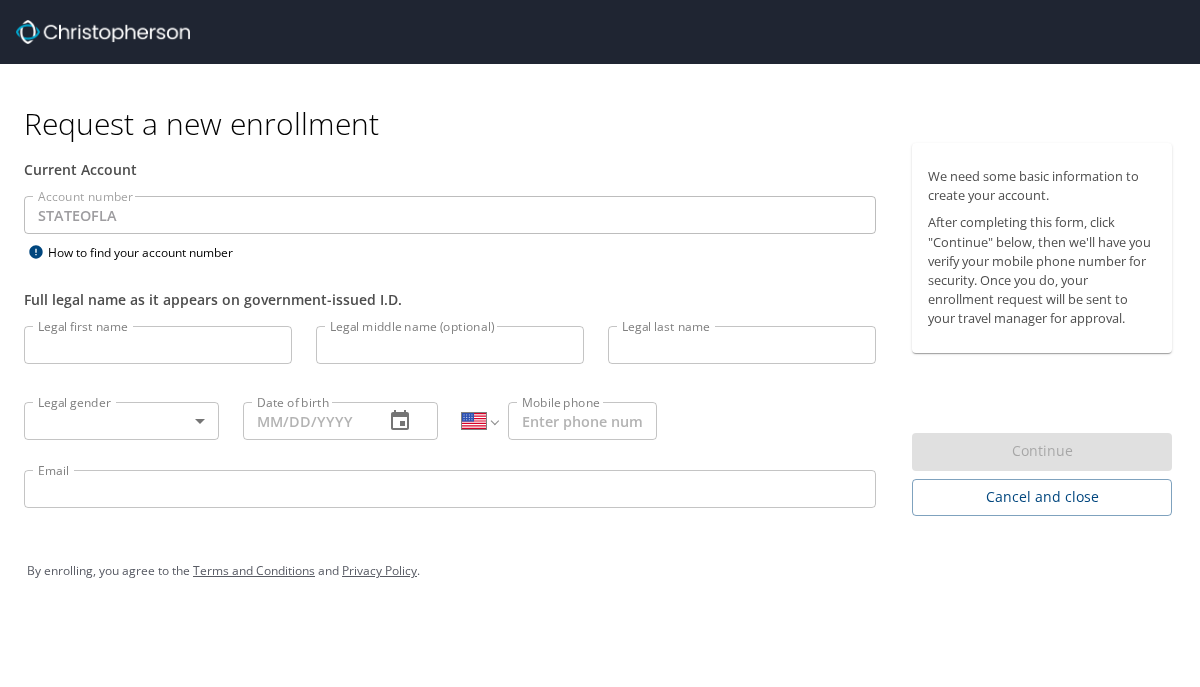 select on "US" 